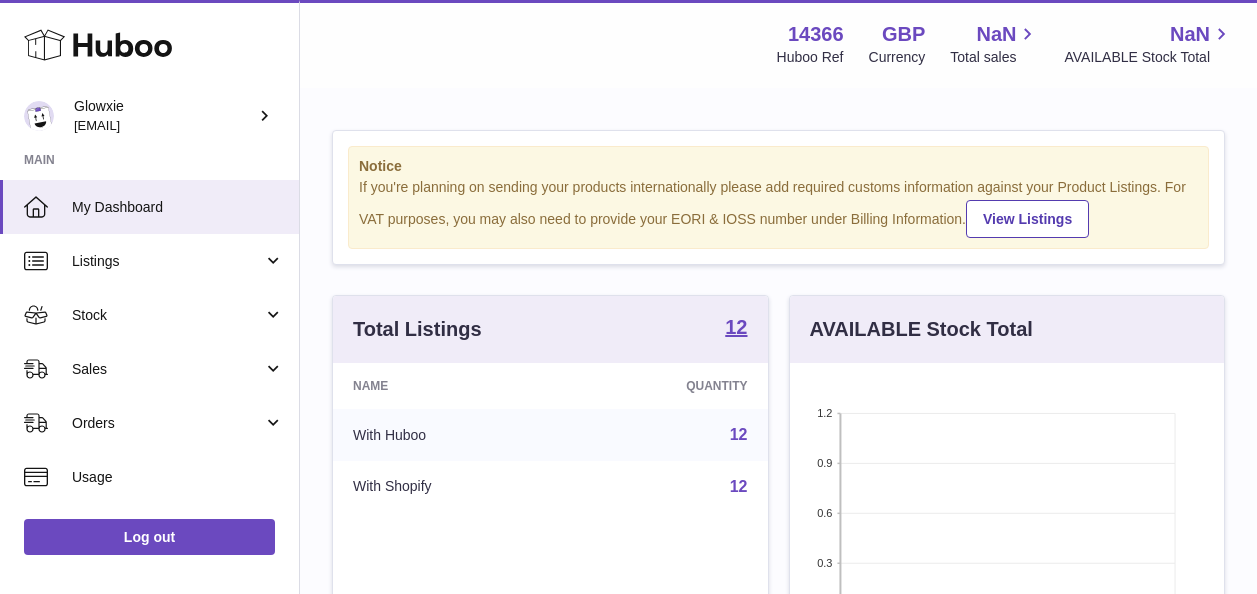 scroll, scrollTop: 0, scrollLeft: 0, axis: both 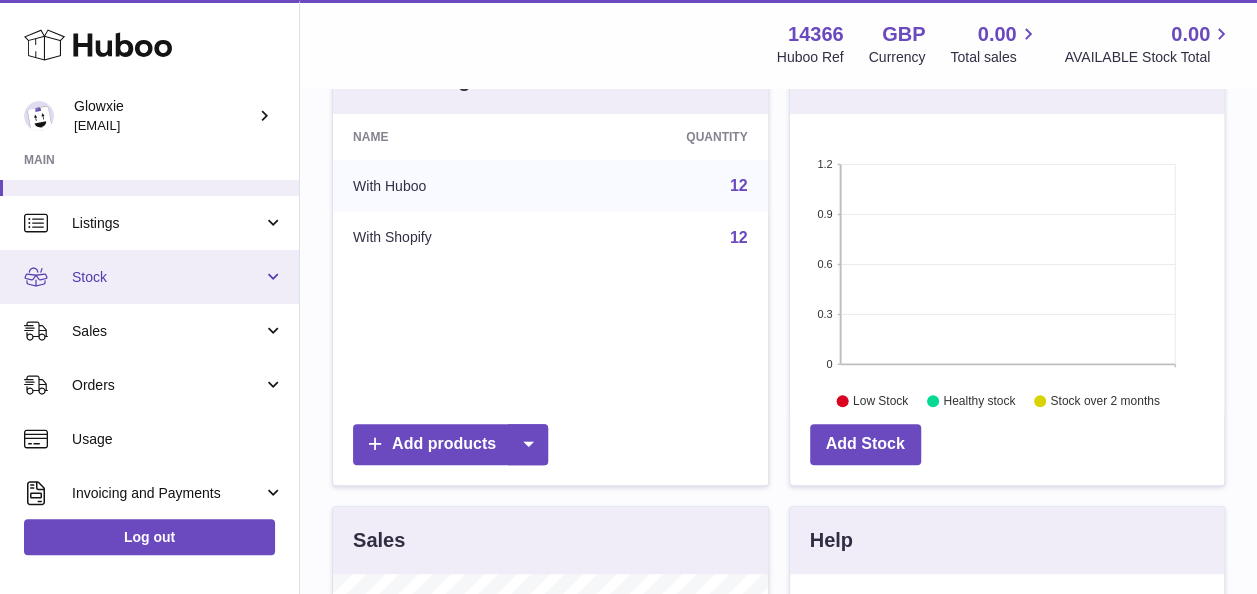click on "Stock" at bounding box center (167, 277) 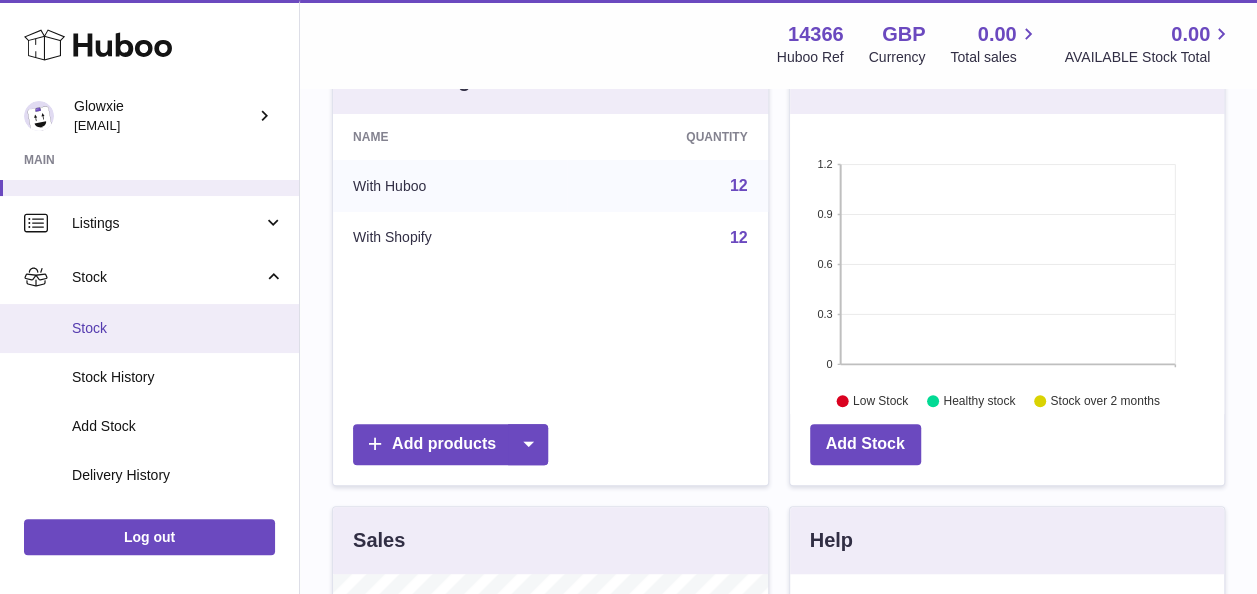 click on "Stock" at bounding box center (178, 328) 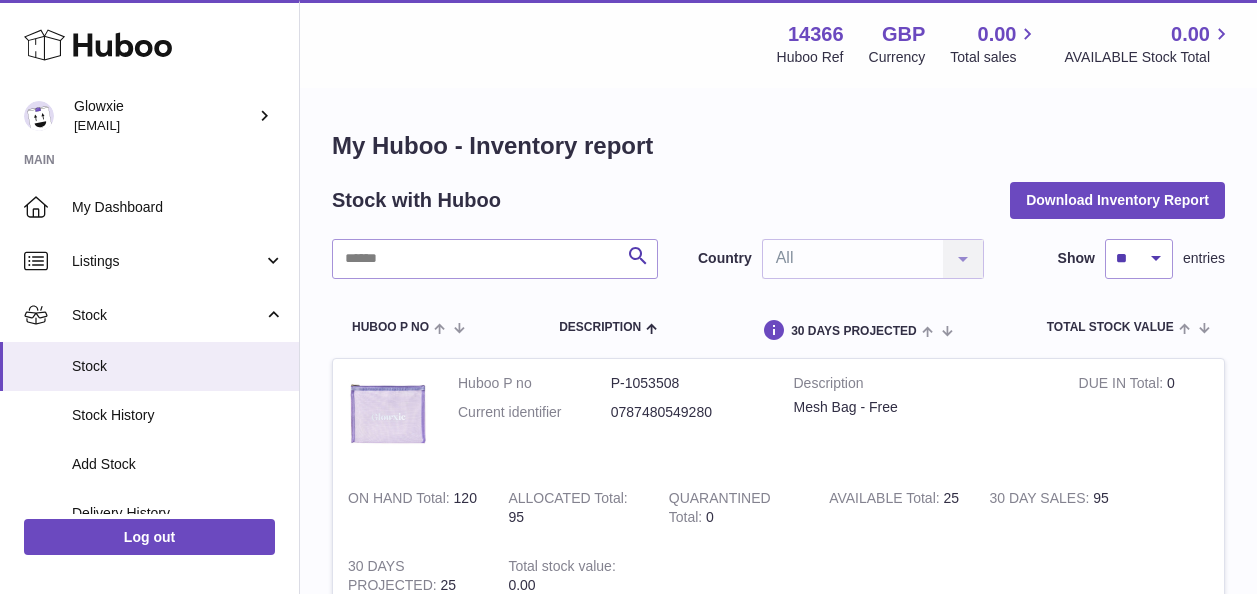 scroll, scrollTop: 0, scrollLeft: 0, axis: both 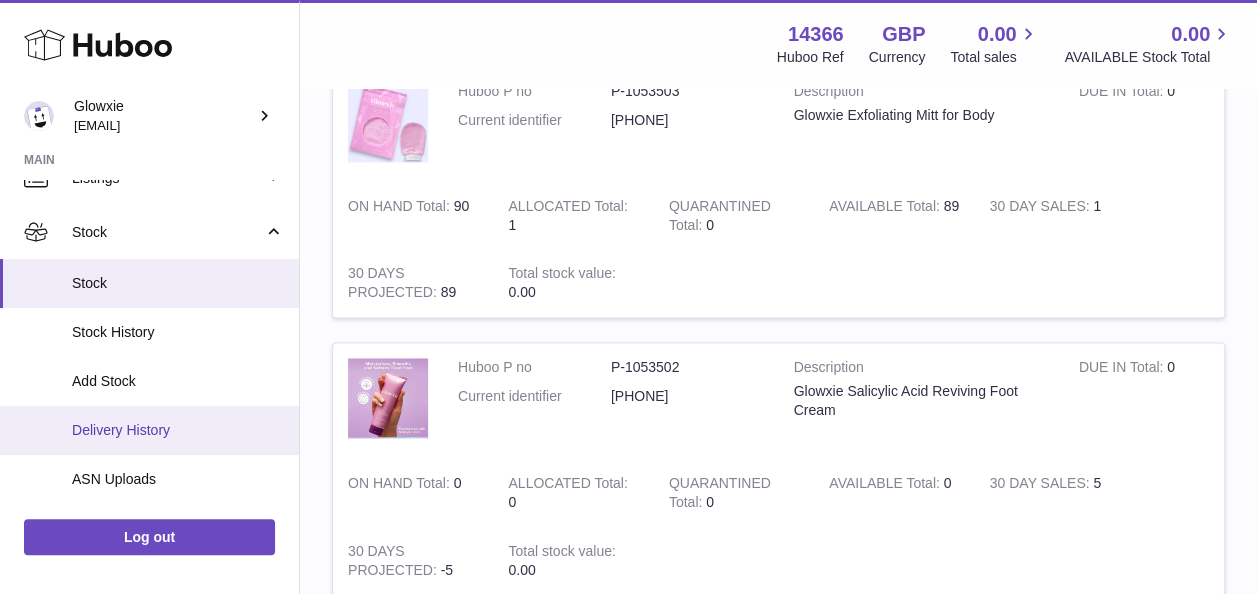 click on "Delivery History" at bounding box center [178, 430] 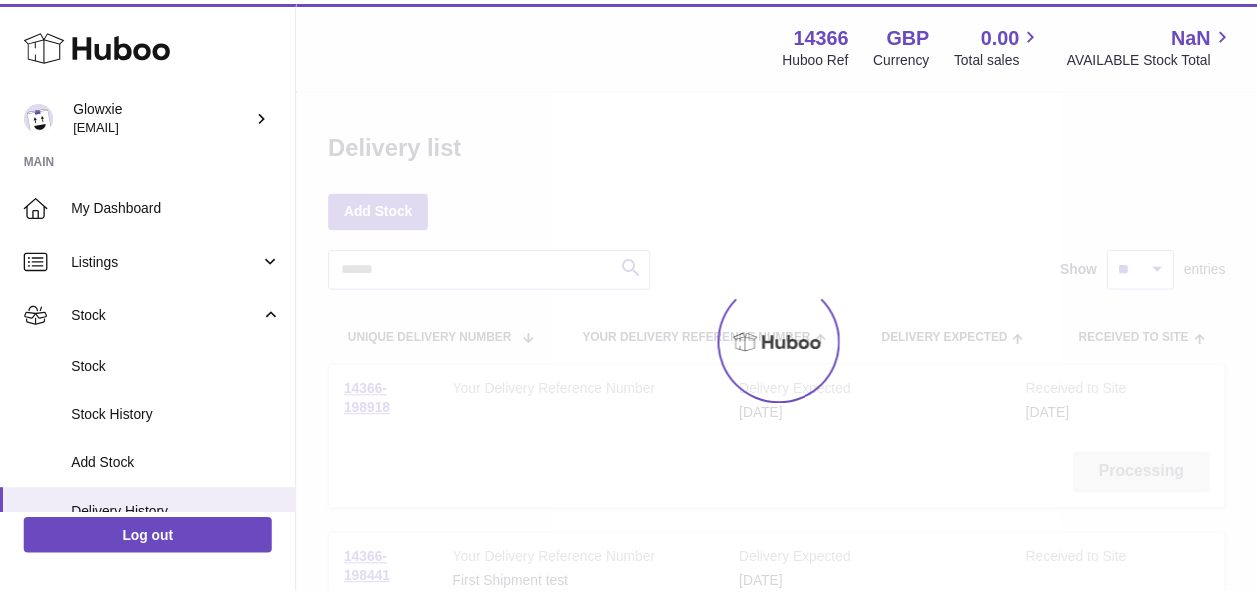 scroll, scrollTop: 0, scrollLeft: 0, axis: both 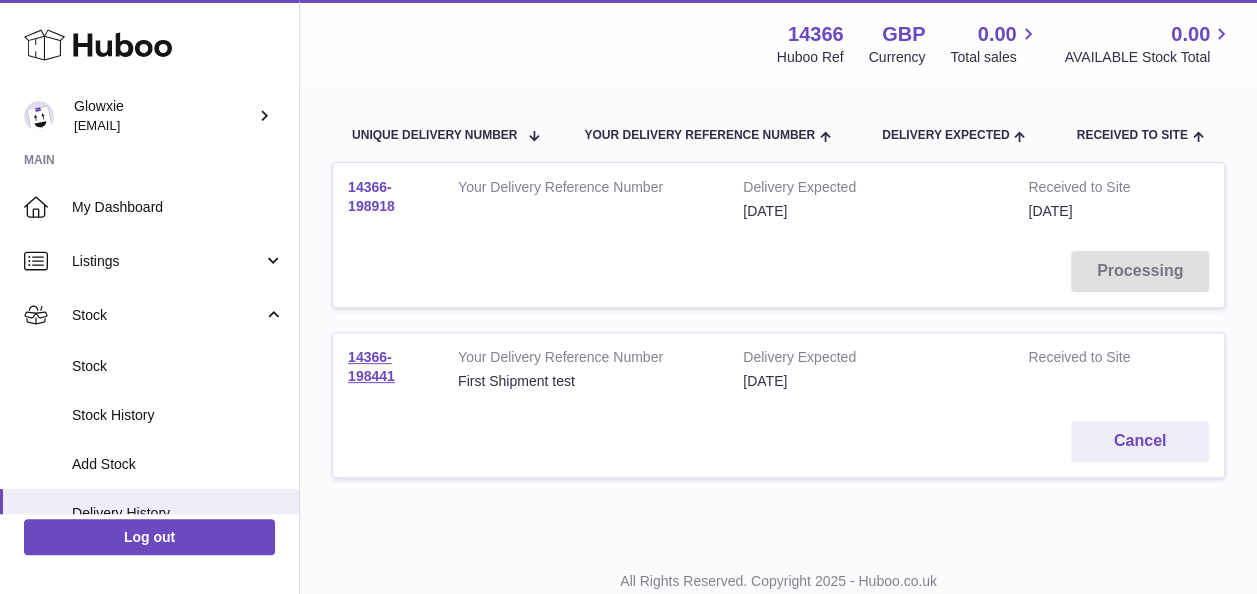 click on "14366-198918" at bounding box center [371, 196] 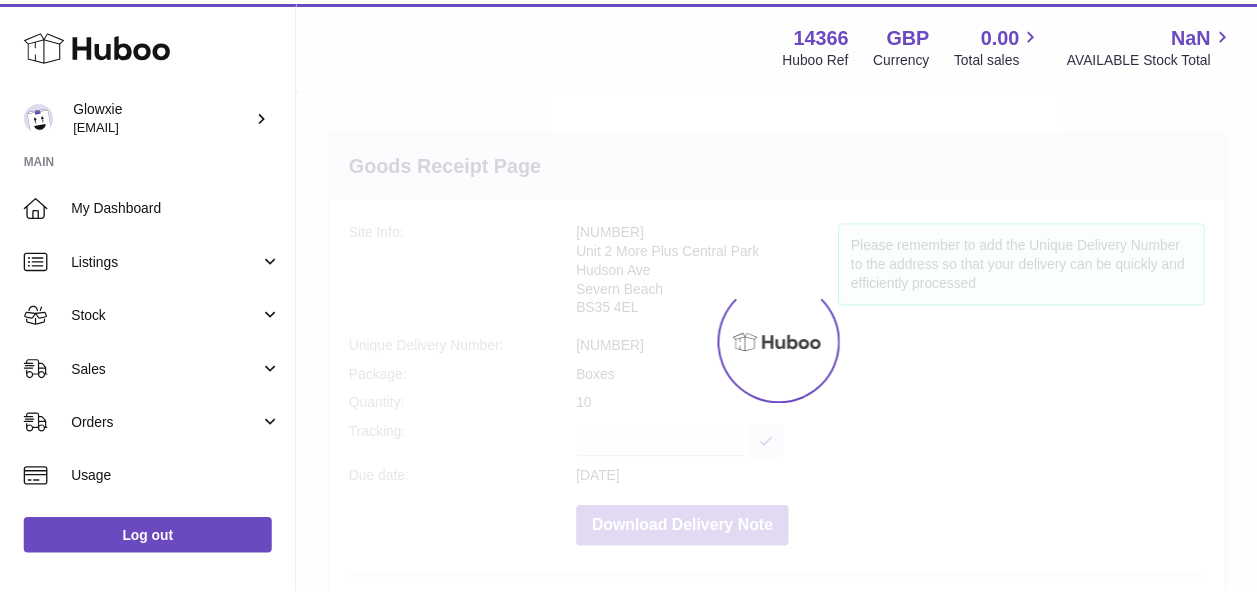 scroll, scrollTop: 0, scrollLeft: 0, axis: both 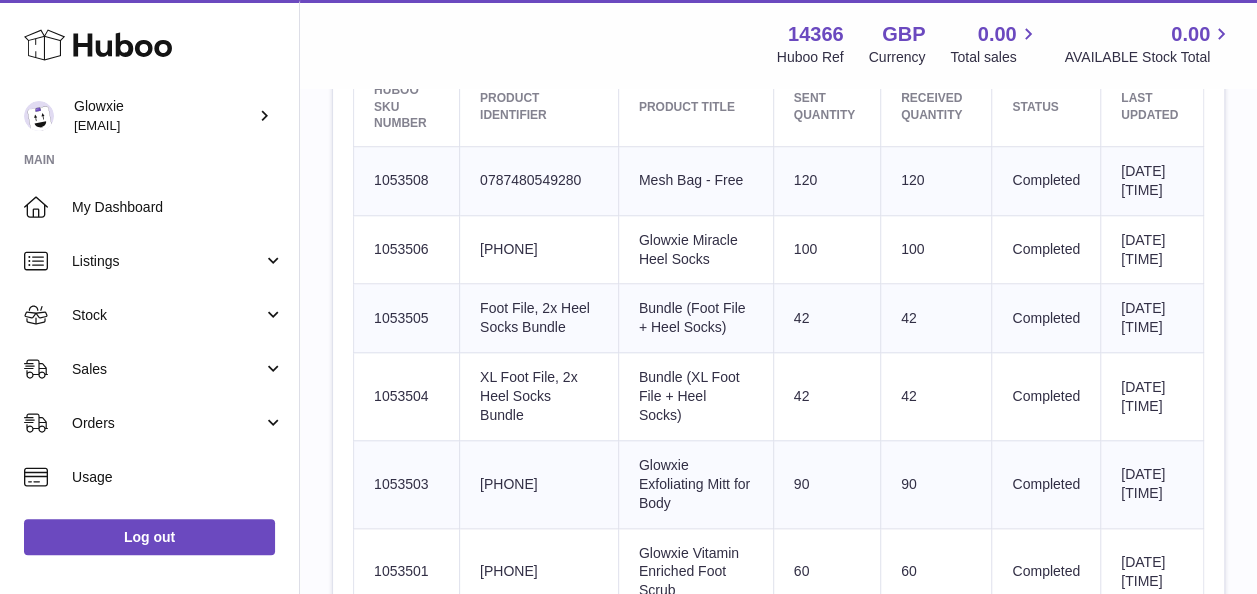 click on "Sent Quantity
120" at bounding box center [826, 180] 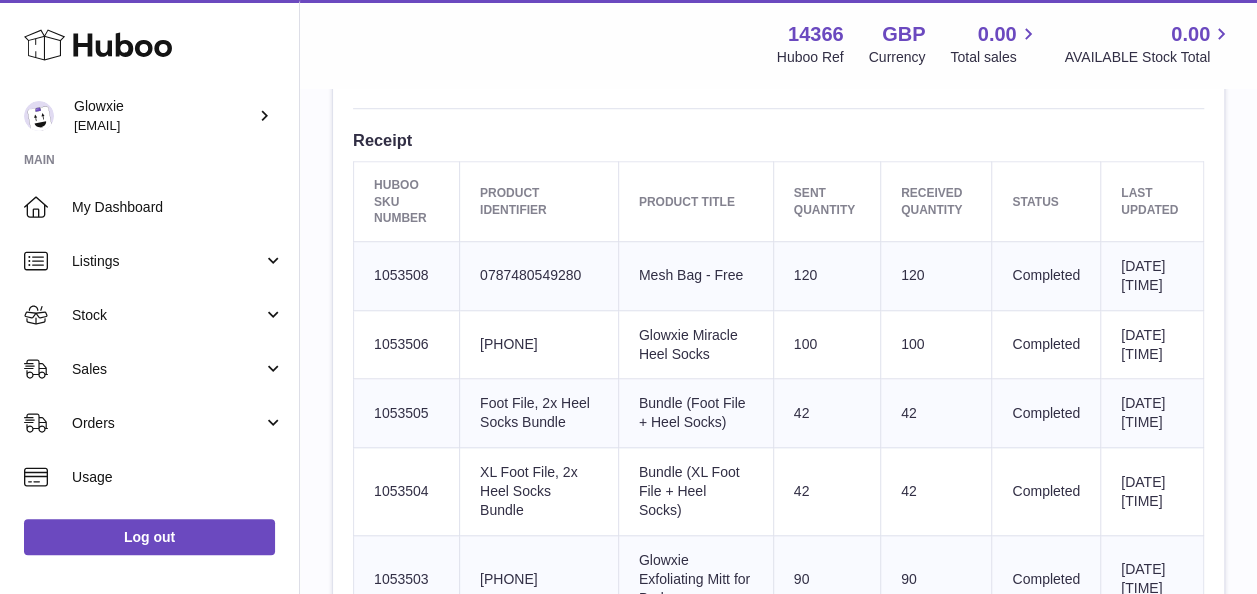 scroll, scrollTop: 663, scrollLeft: 0, axis: vertical 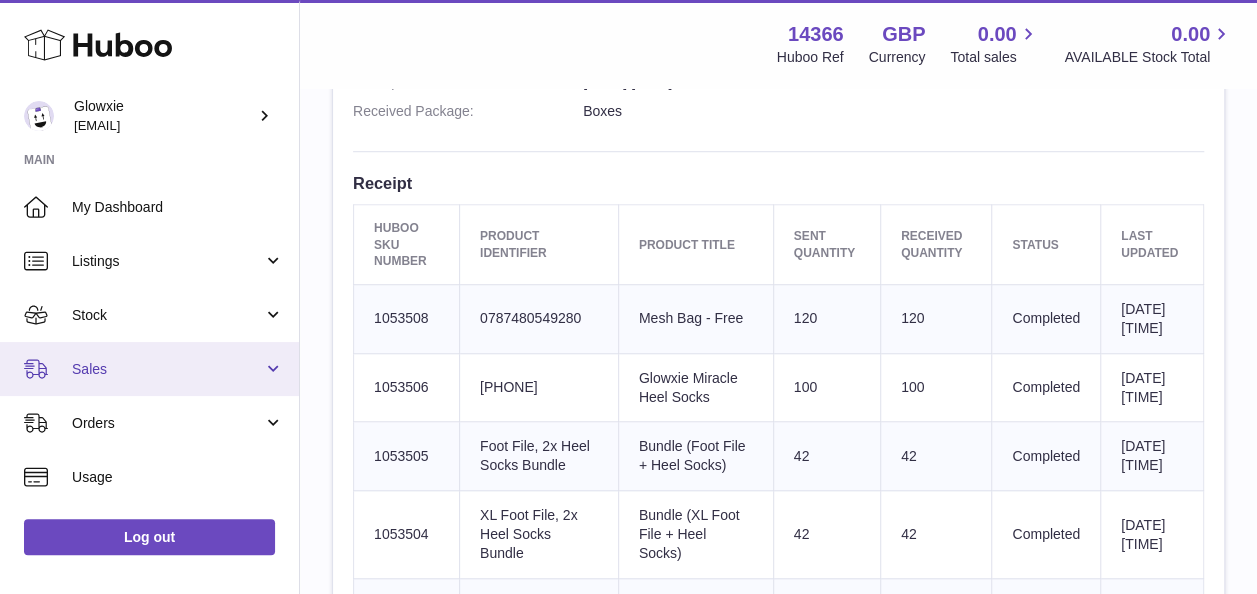 click on "Sales" at bounding box center (149, 369) 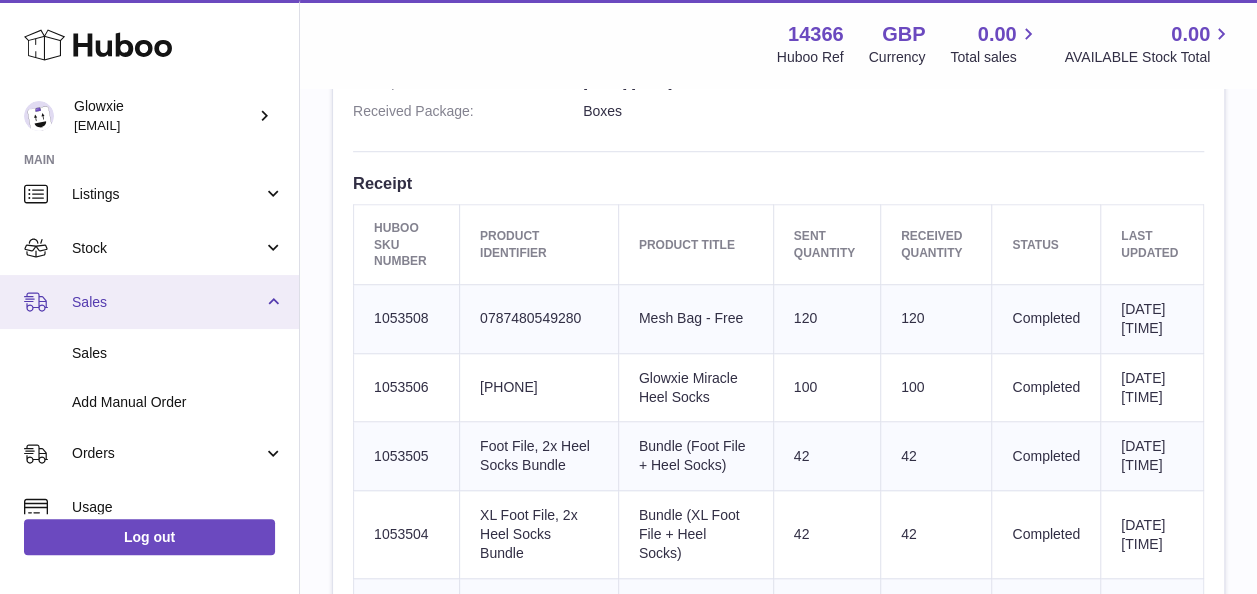 scroll, scrollTop: 68, scrollLeft: 0, axis: vertical 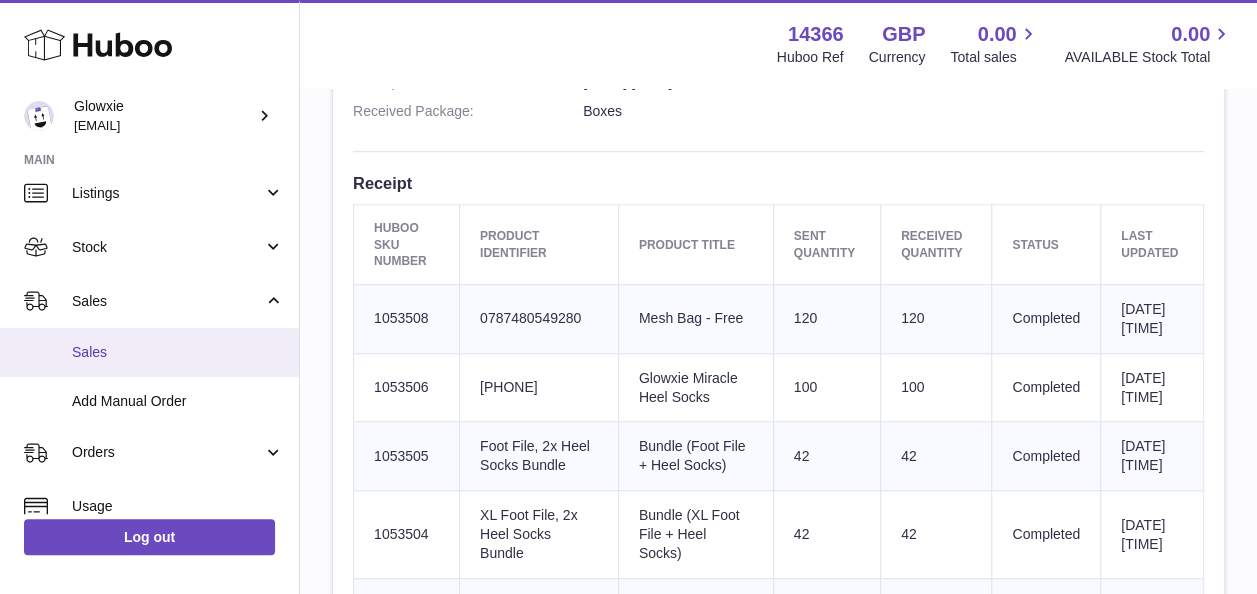 click on "Sales" at bounding box center [149, 352] 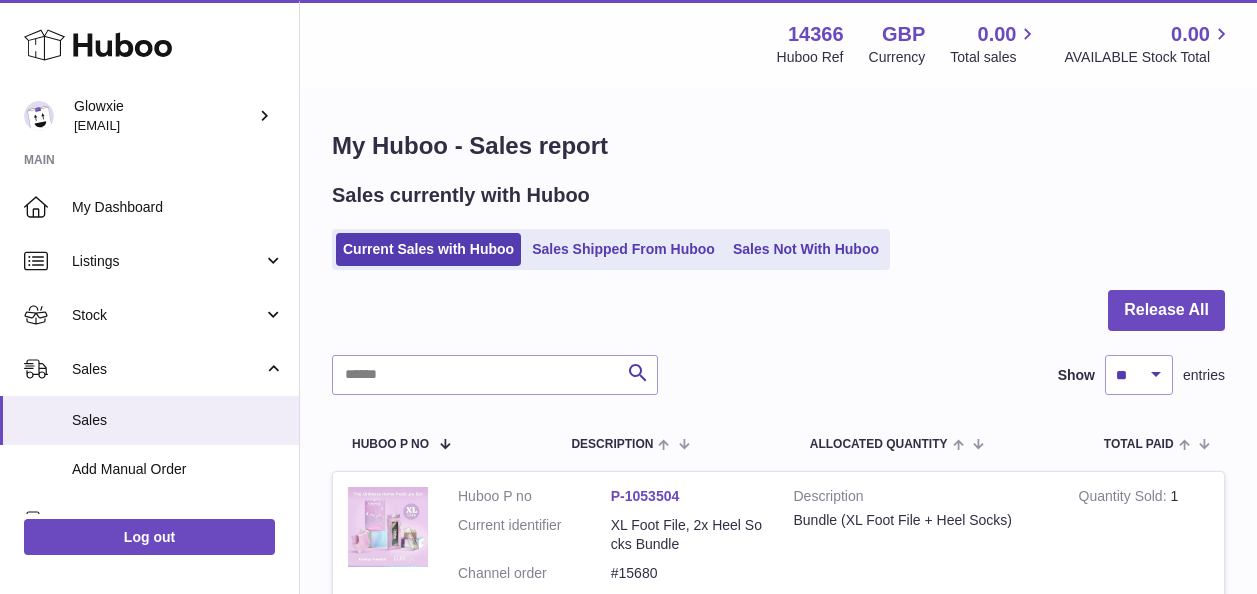 scroll, scrollTop: 0, scrollLeft: 0, axis: both 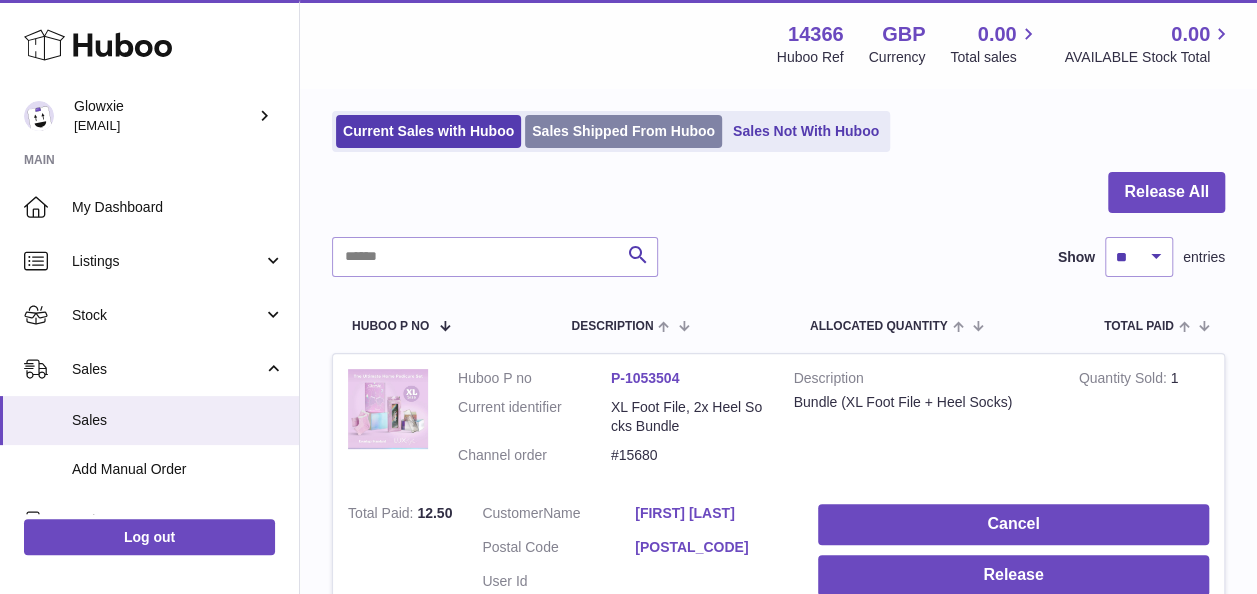 click on "Sales Shipped From Huboo" at bounding box center (623, 131) 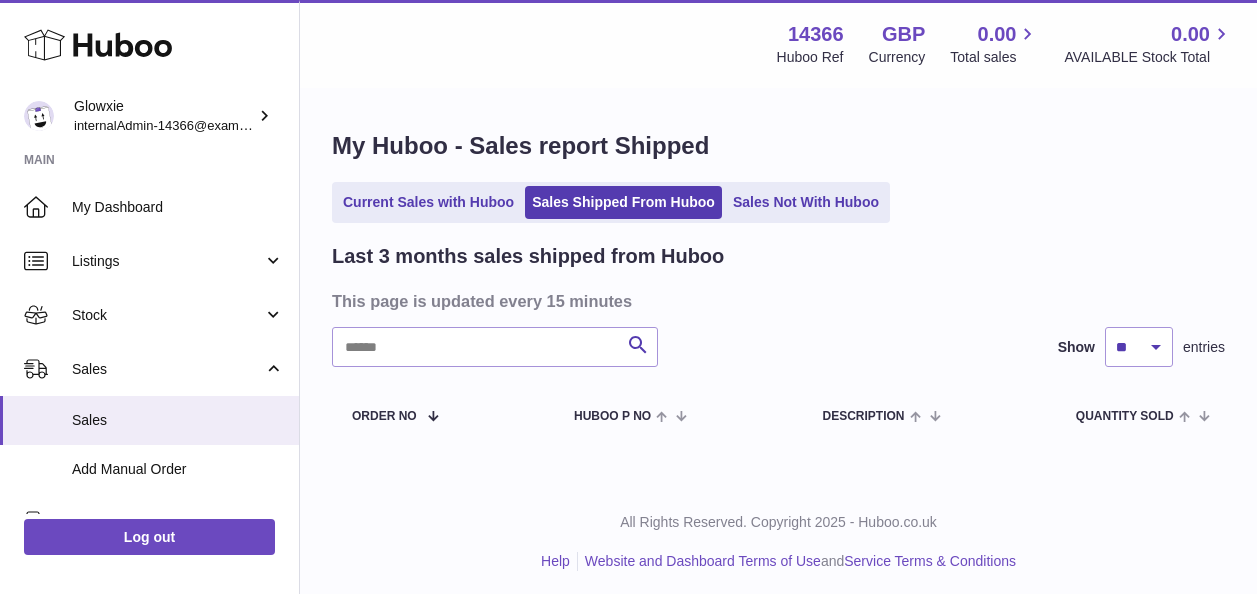scroll, scrollTop: 0, scrollLeft: 0, axis: both 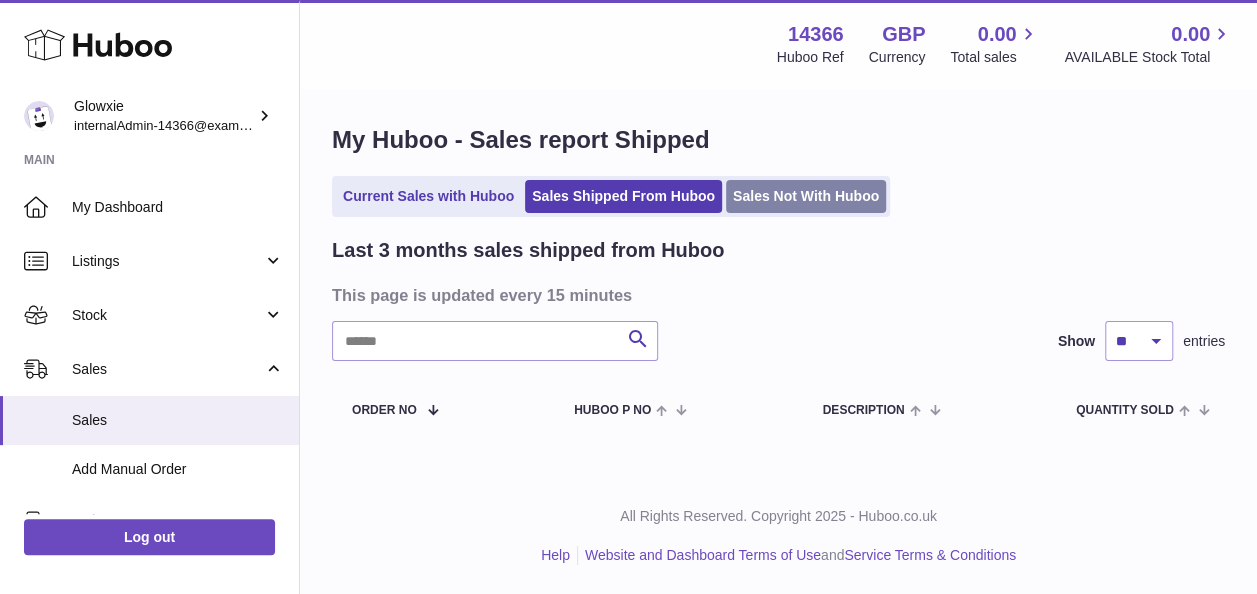 click on "Sales Not With Huboo" at bounding box center (806, 196) 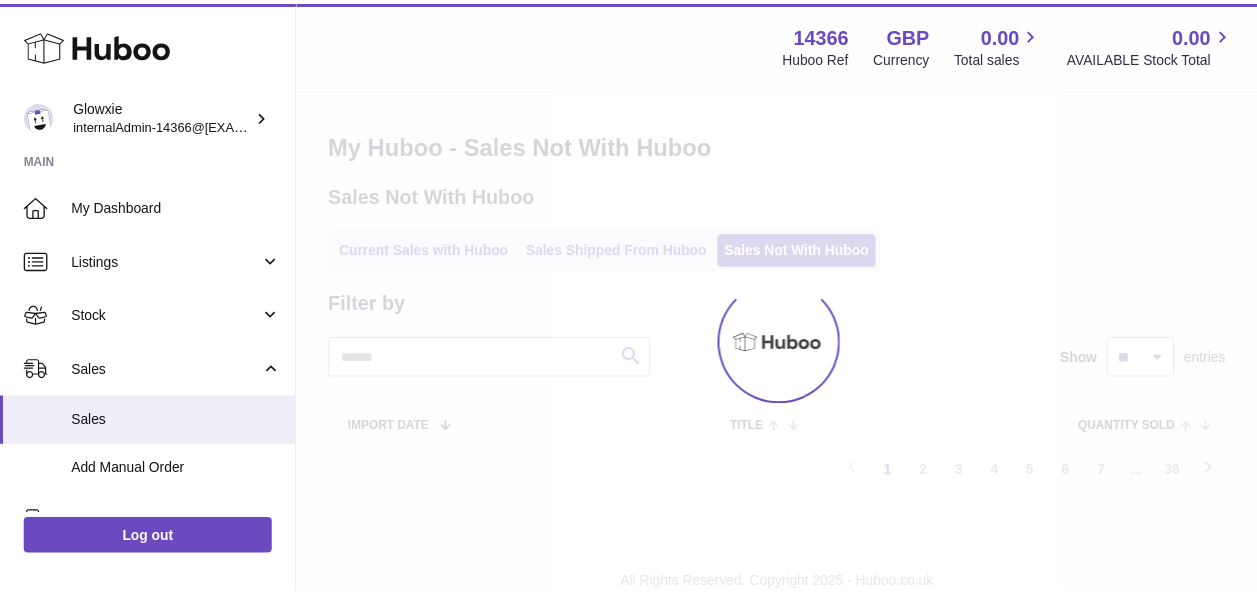 scroll, scrollTop: 0, scrollLeft: 0, axis: both 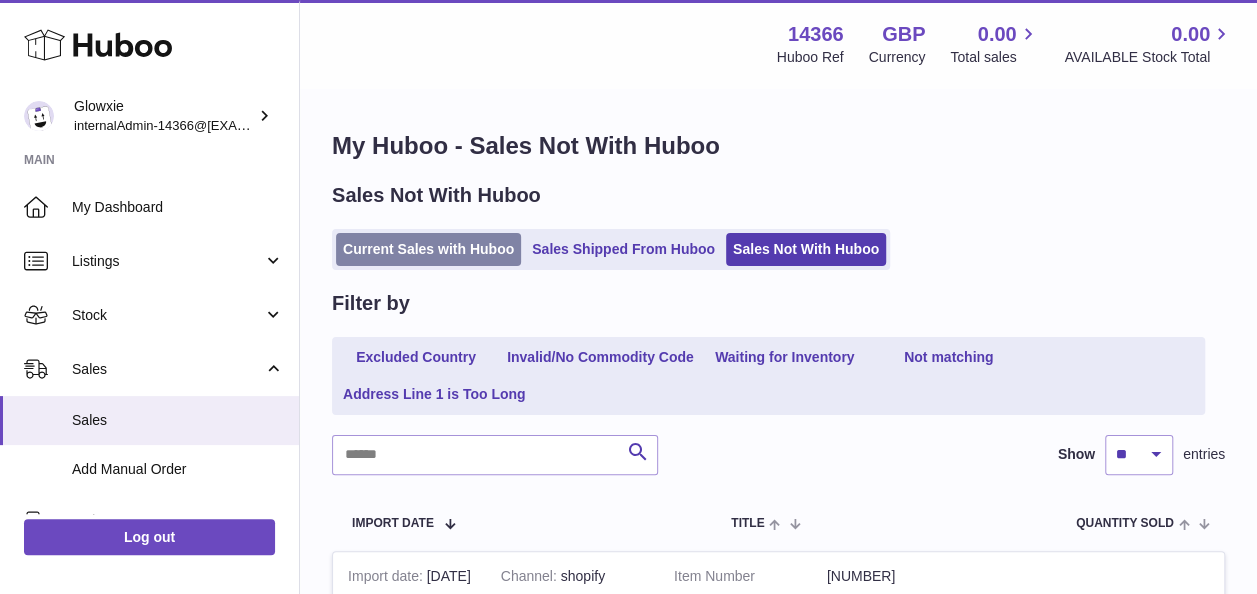 click on "Current Sales with Huboo" at bounding box center [428, 249] 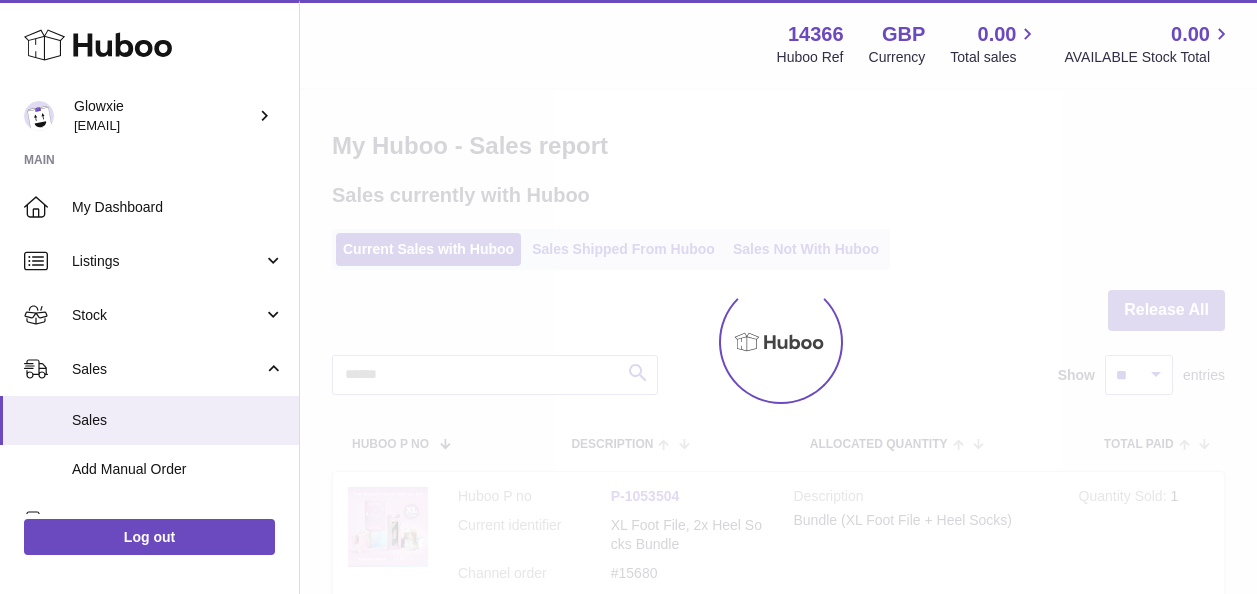 scroll, scrollTop: 618, scrollLeft: 0, axis: vertical 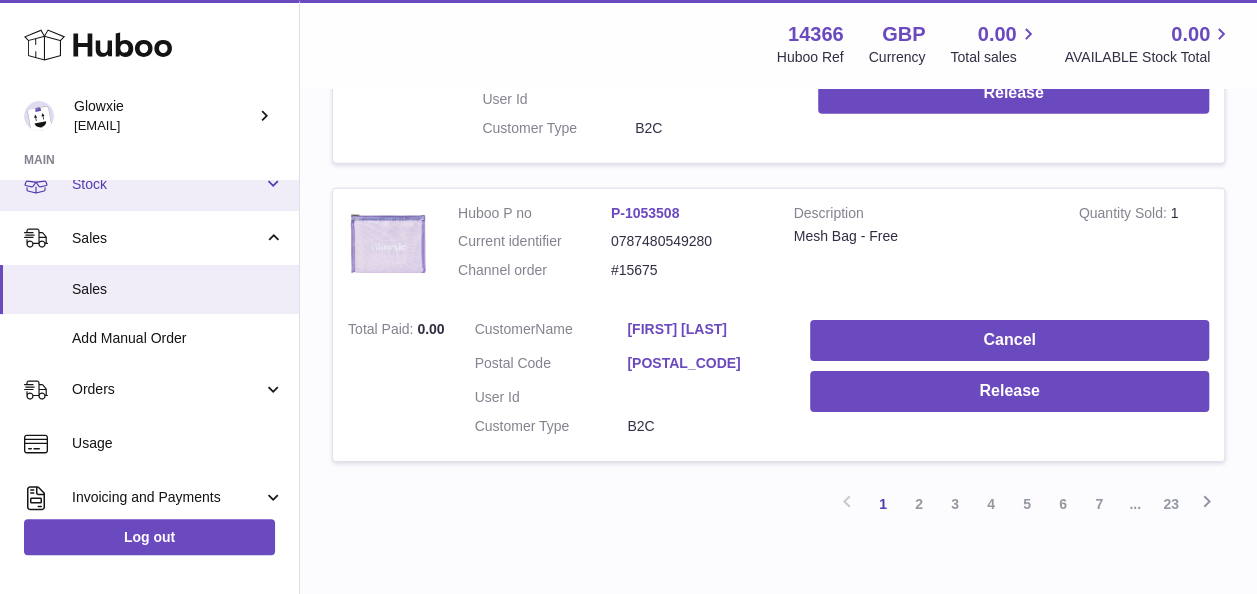 click on "Stock" at bounding box center (167, 184) 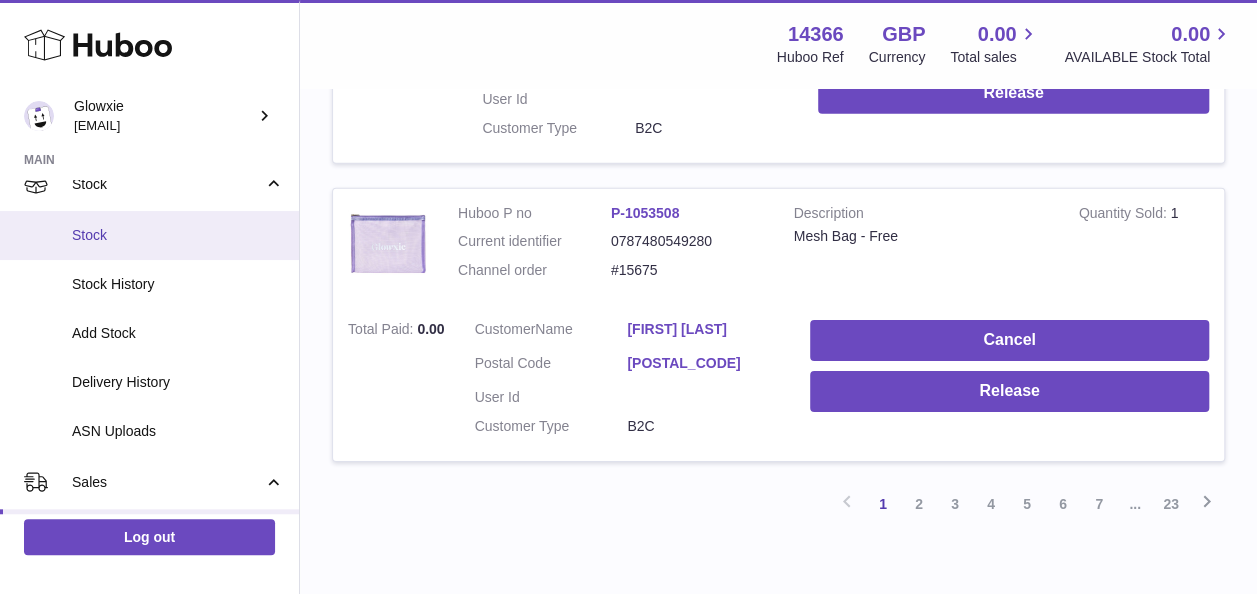 click on "Stock" at bounding box center (149, 235) 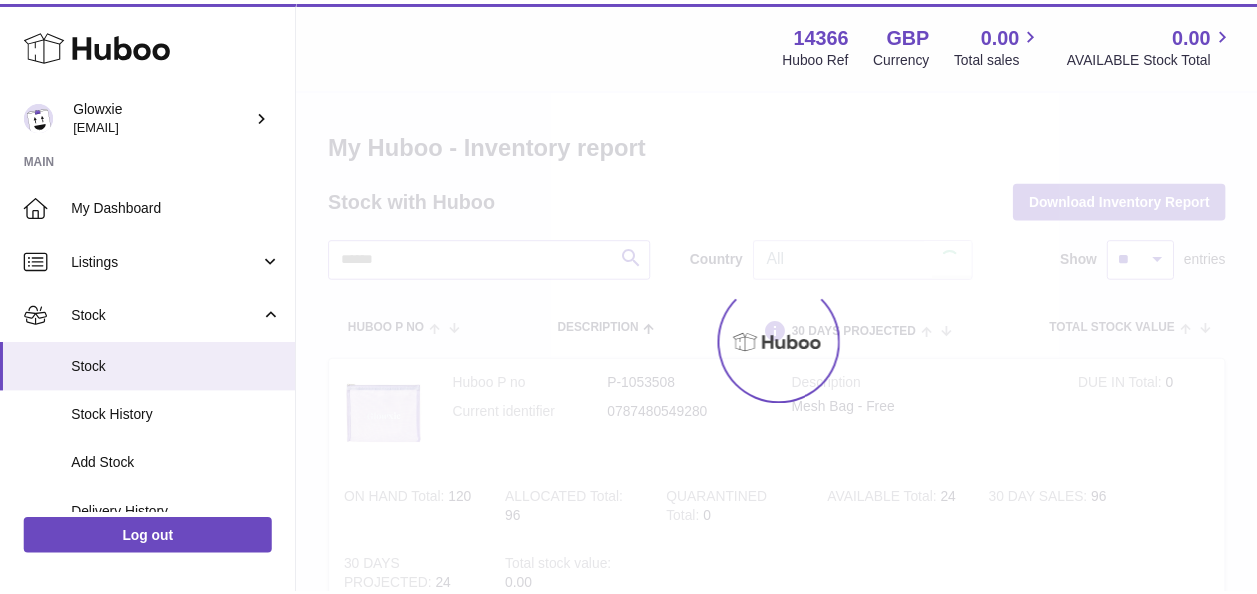 scroll, scrollTop: 0, scrollLeft: 0, axis: both 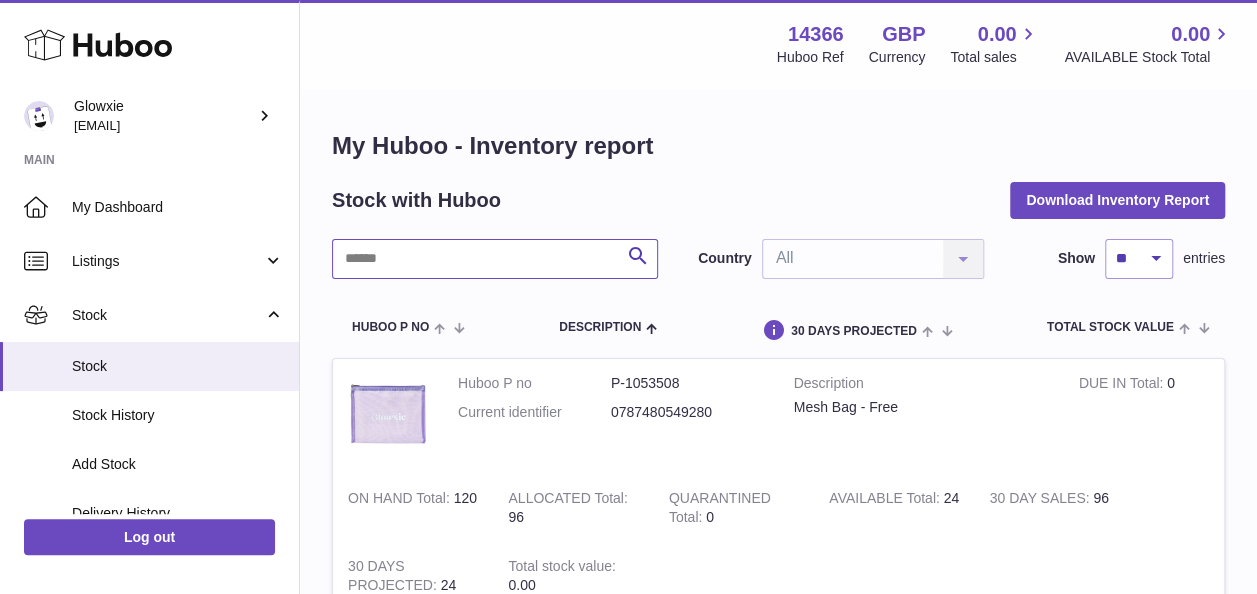 click at bounding box center (495, 259) 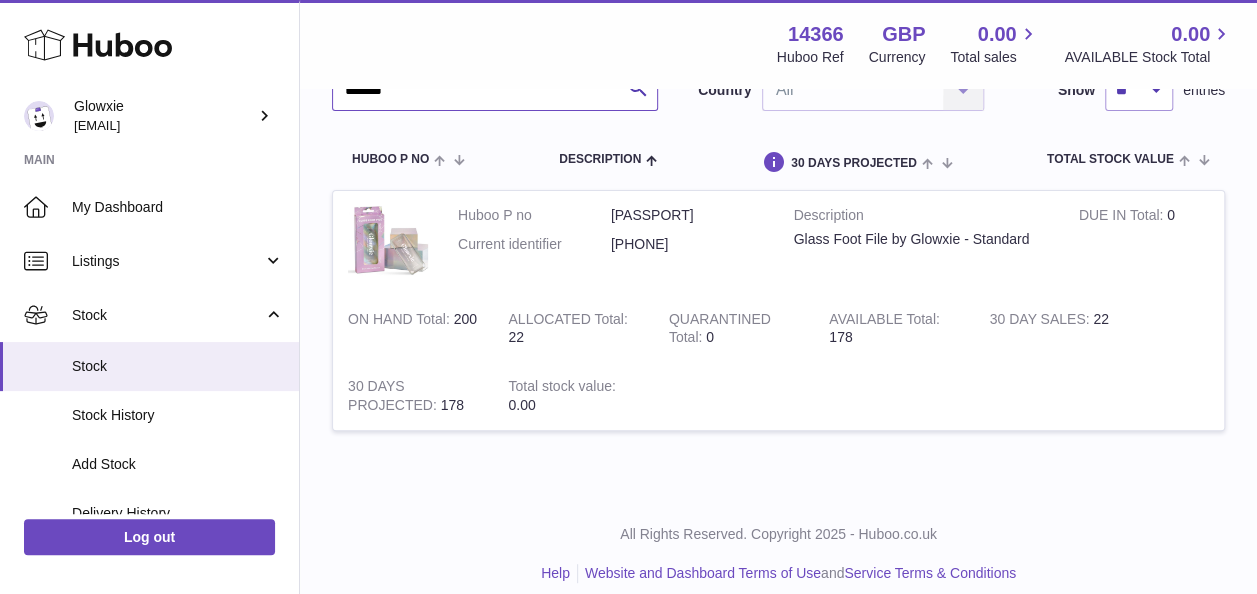 scroll, scrollTop: 166, scrollLeft: 0, axis: vertical 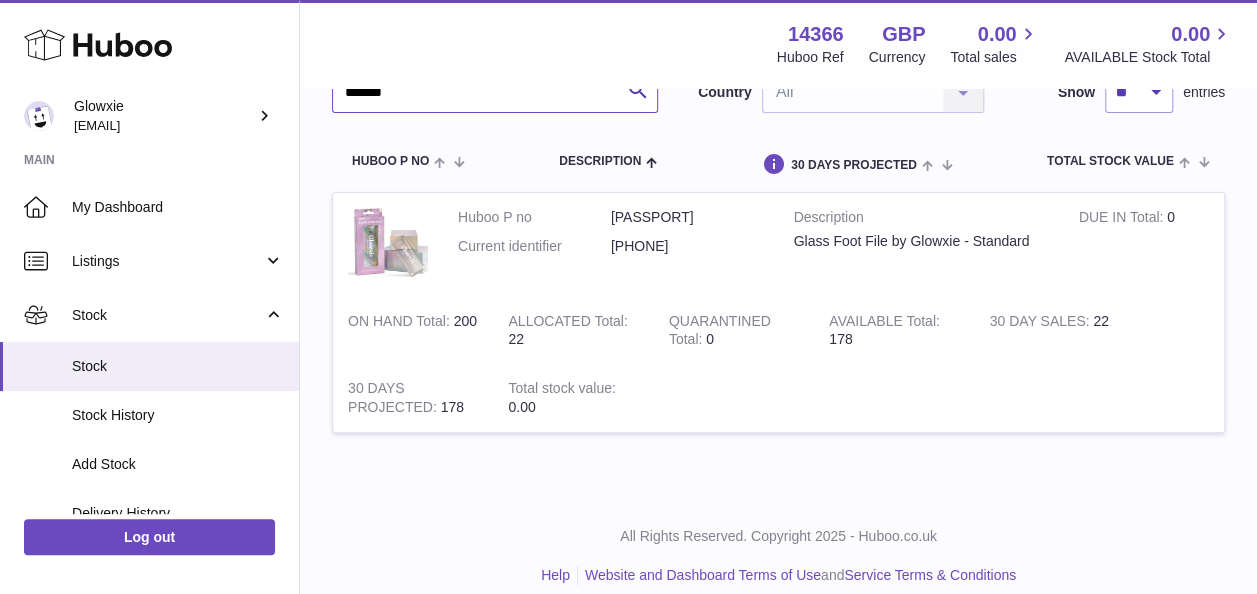 type on "*******" 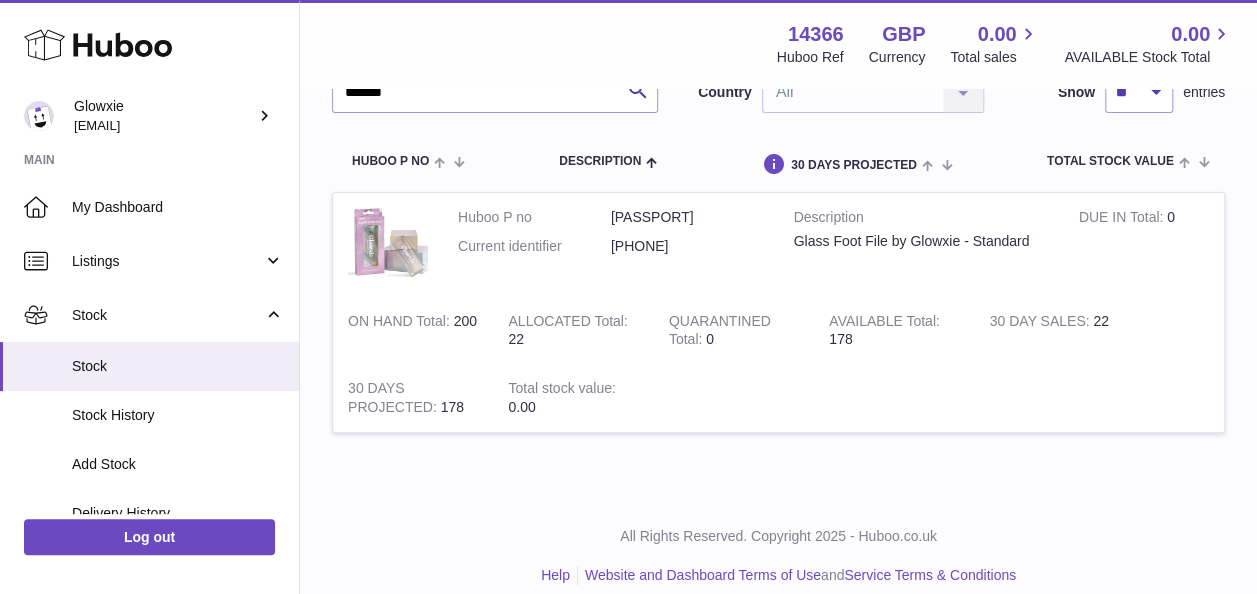 click on "ALLOCATED Total" at bounding box center (567, 323) 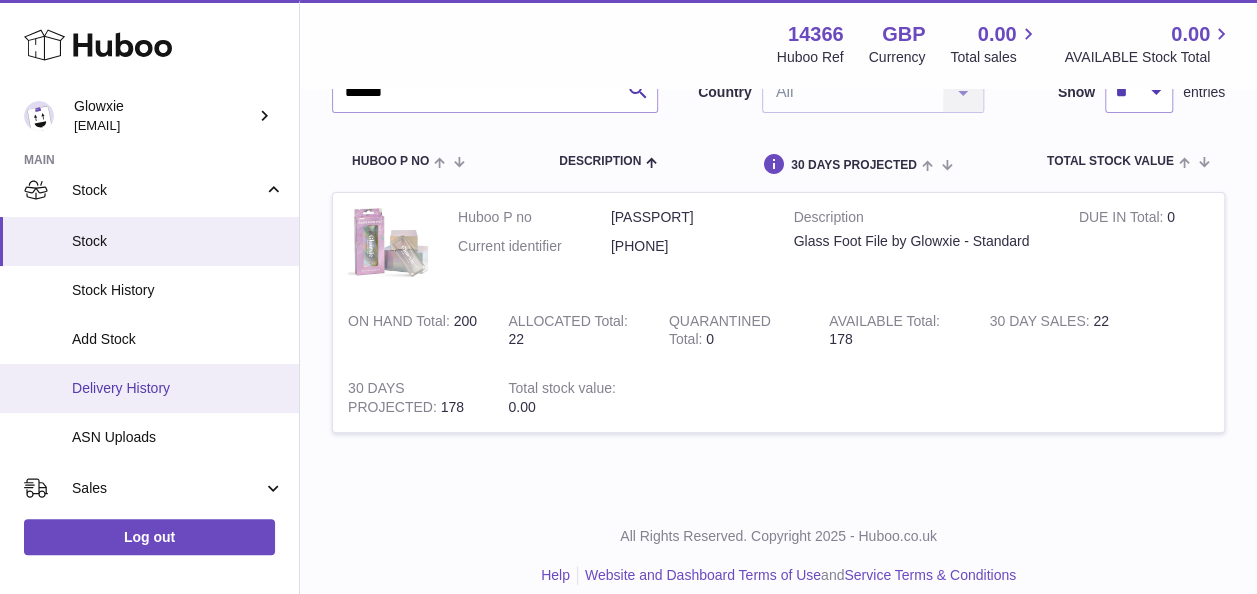 scroll, scrollTop: 143, scrollLeft: 0, axis: vertical 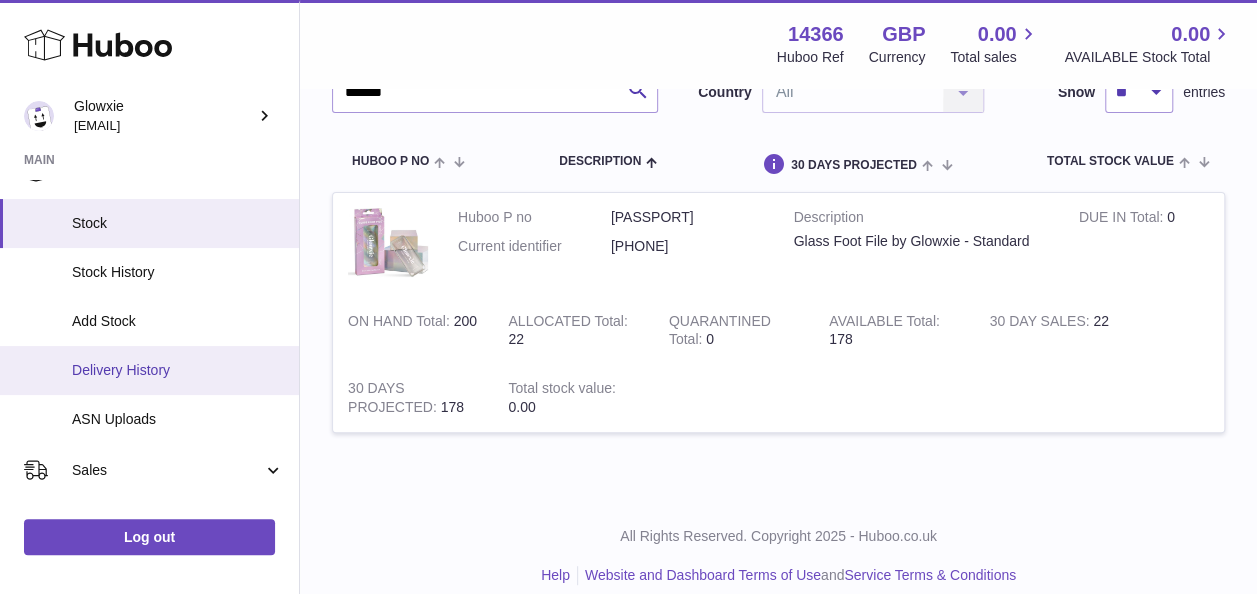 click on "Delivery History" at bounding box center (178, 370) 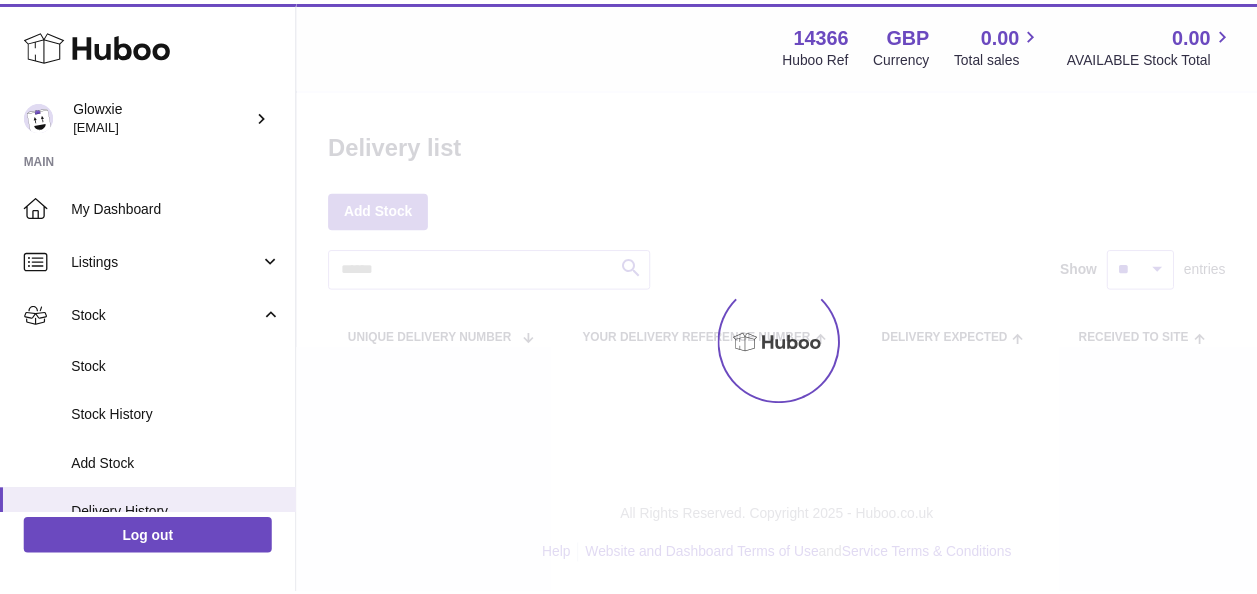 scroll, scrollTop: 0, scrollLeft: 0, axis: both 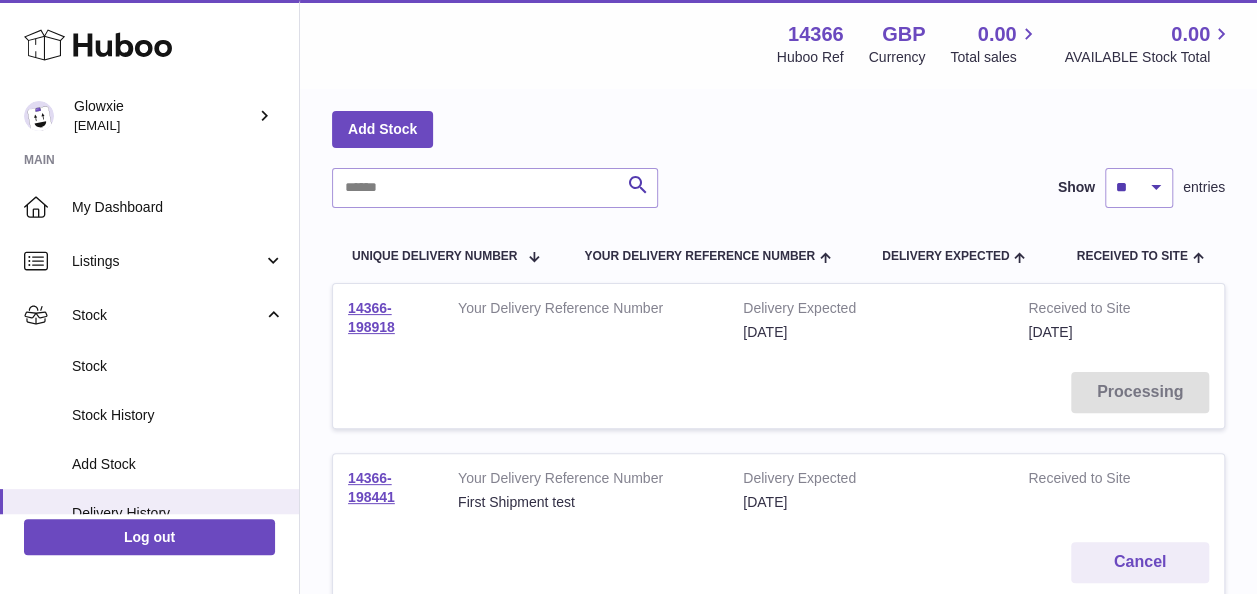 click on "14366-198918" at bounding box center (388, 320) 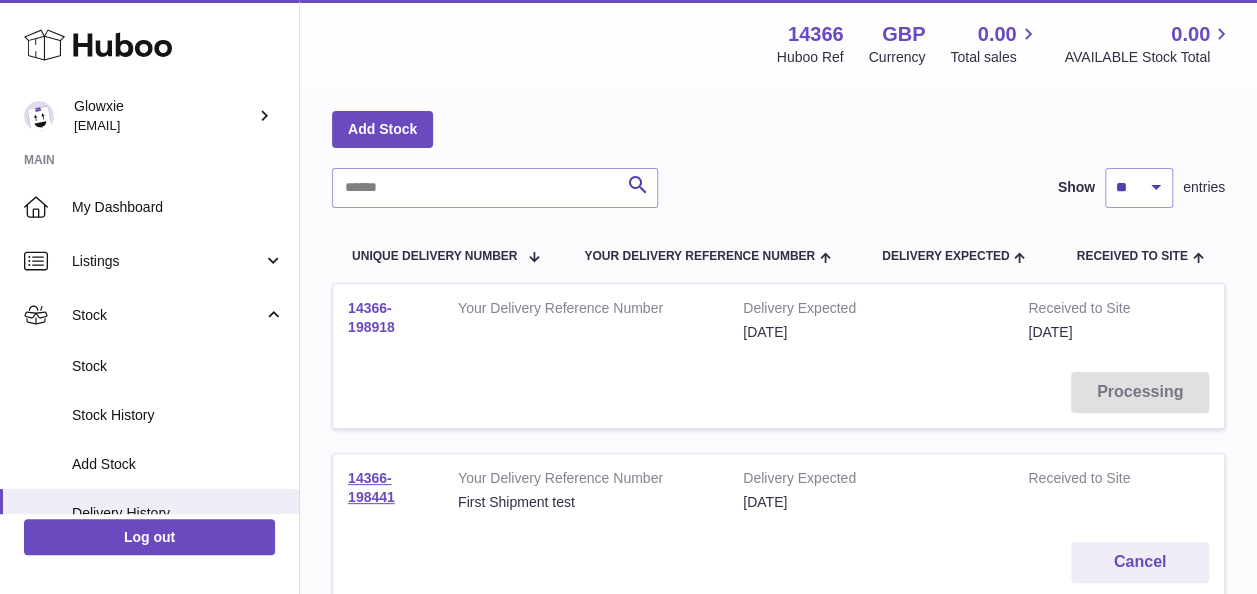 click on "14366-198918" at bounding box center [371, 317] 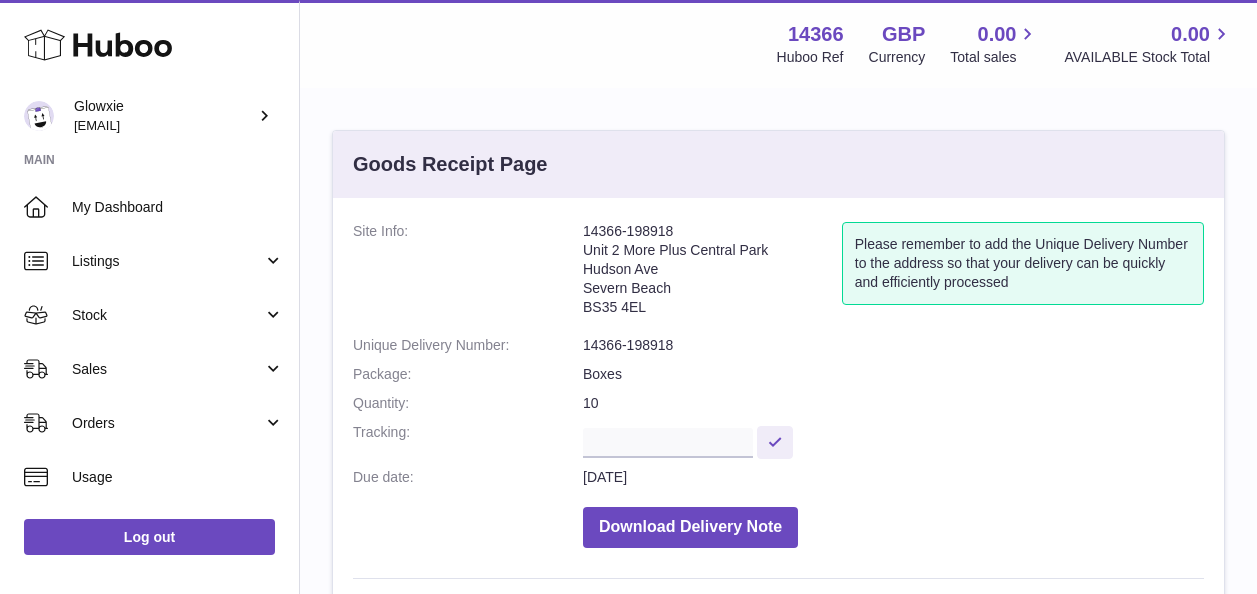 scroll, scrollTop: 314, scrollLeft: 0, axis: vertical 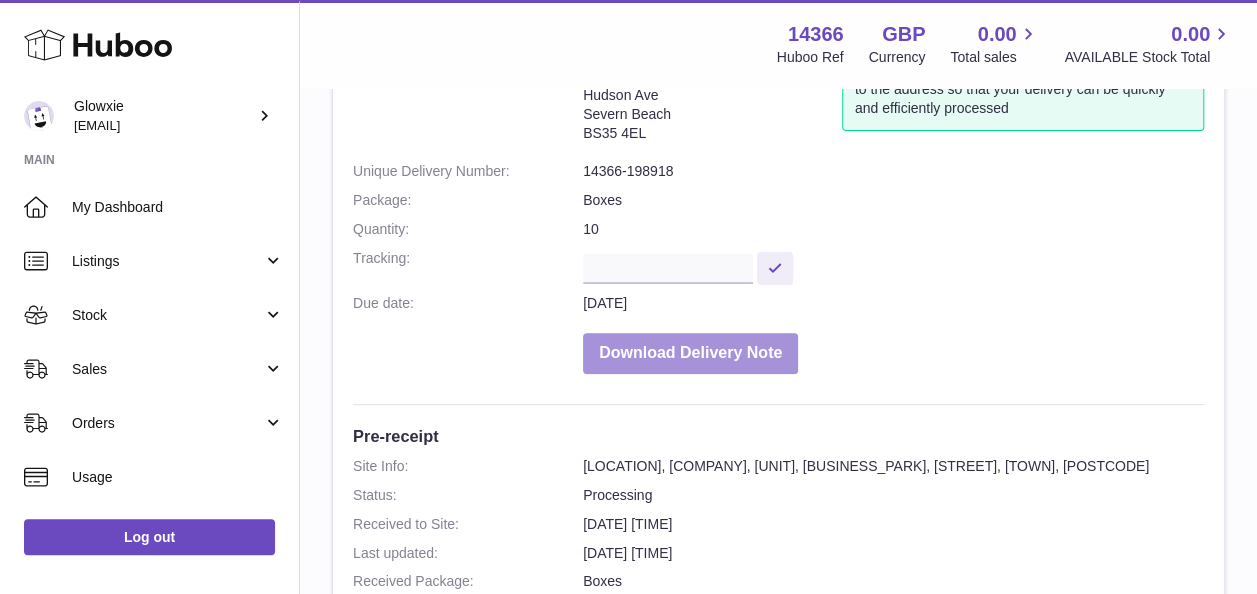 click on "Download Delivery Note" at bounding box center [690, 353] 